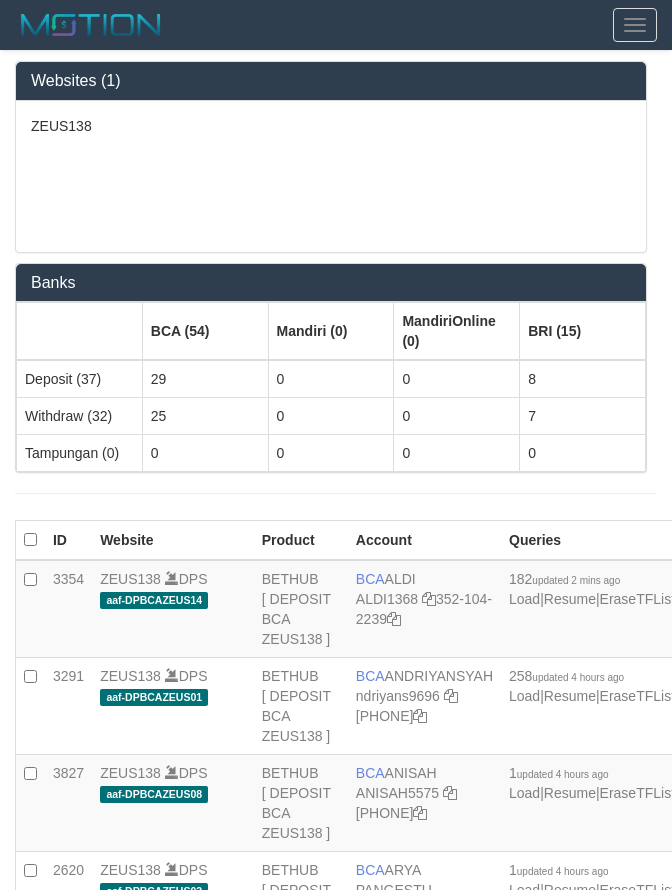 scroll, scrollTop: 1888, scrollLeft: 0, axis: vertical 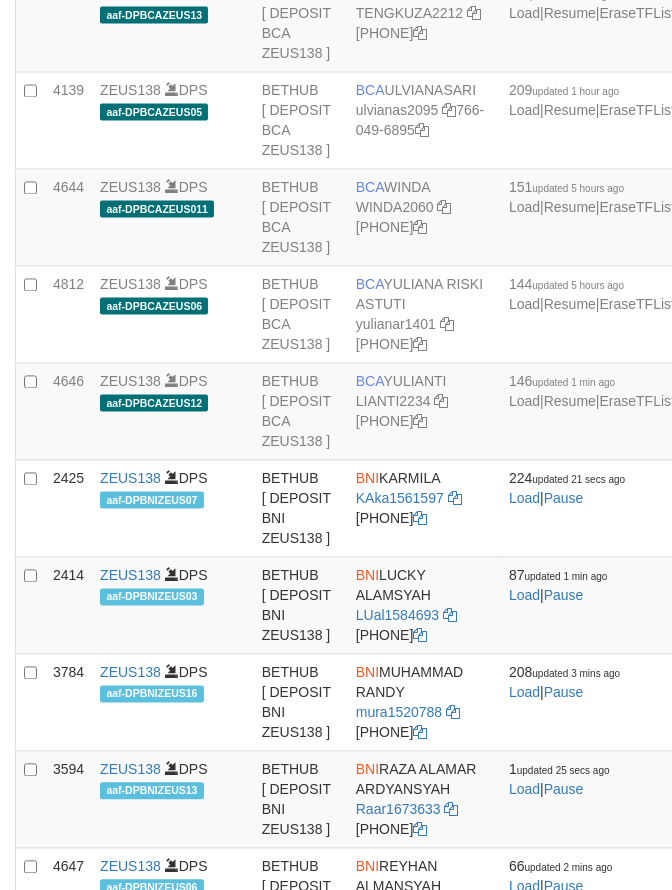 click on "BCA
[LAST]
[USERNAME]
[PHONE]" at bounding box center [424, 23] 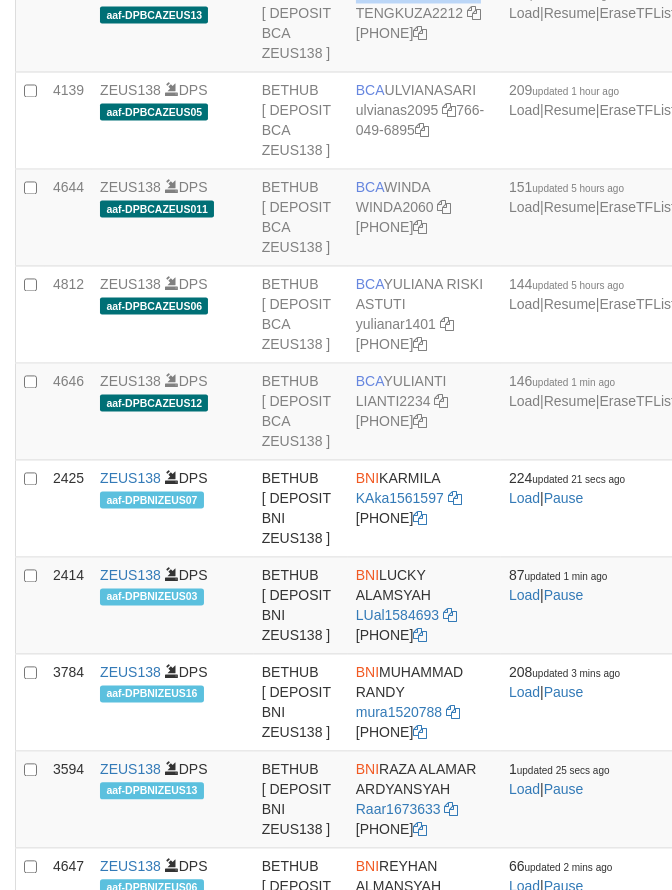click on "BCA
[LAST]
[USERNAME]
[PHONE]" at bounding box center (424, 23) 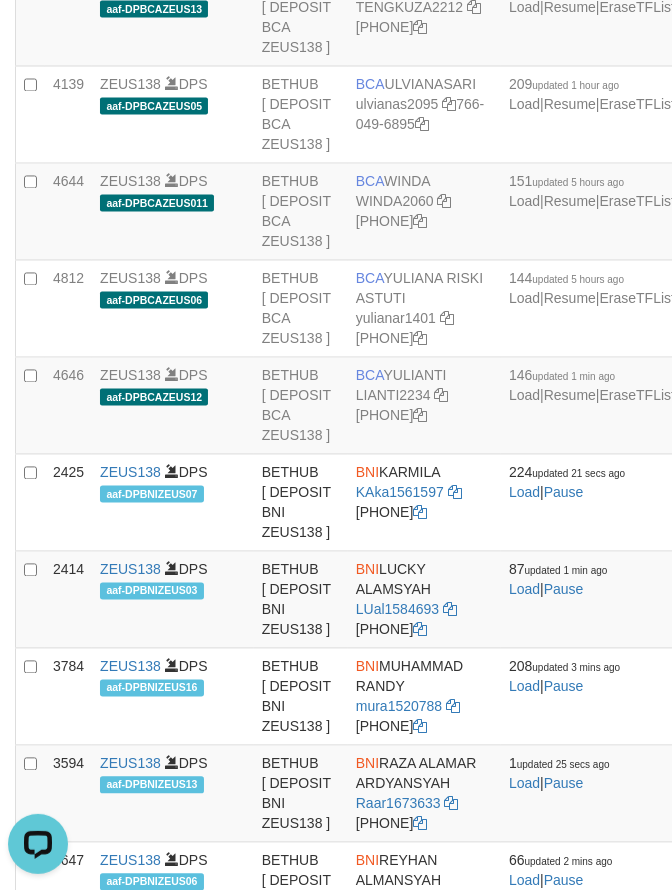 scroll, scrollTop: 0, scrollLeft: 0, axis: both 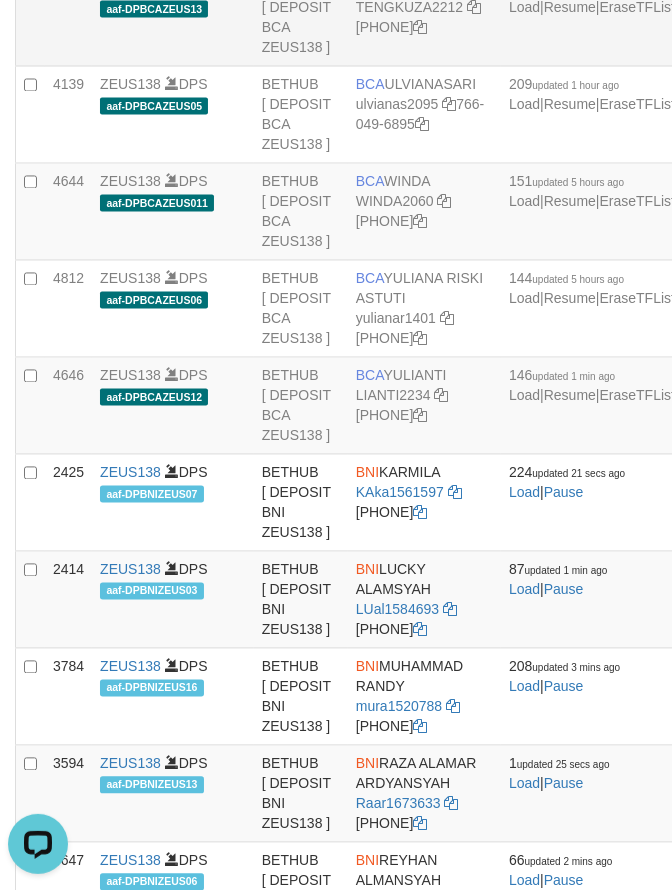 click on "BCA
[FIRST] [LAST]
[USERNAME]
[PHONE]" at bounding box center (424, 17) 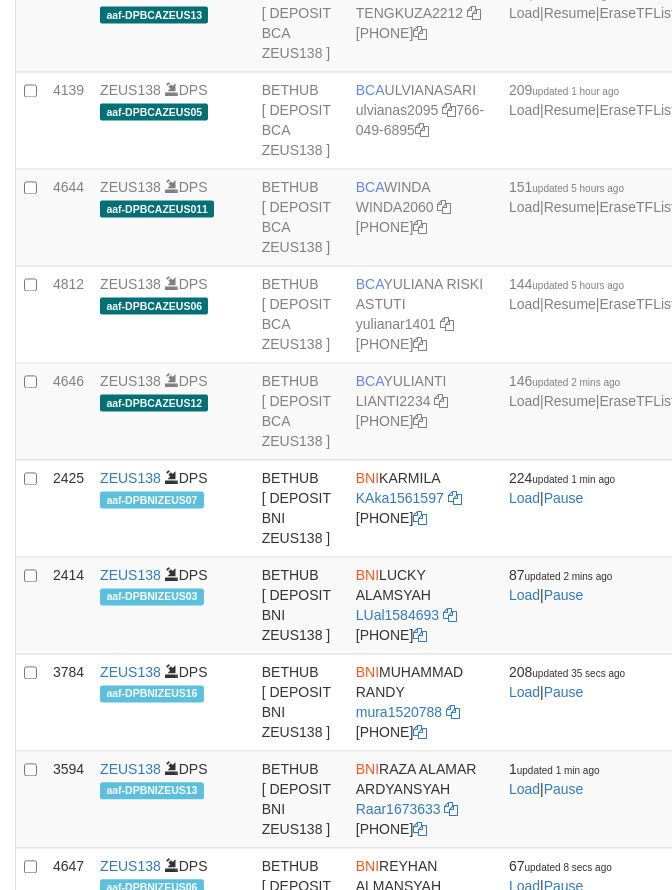 scroll, scrollTop: 2920, scrollLeft: 0, axis: vertical 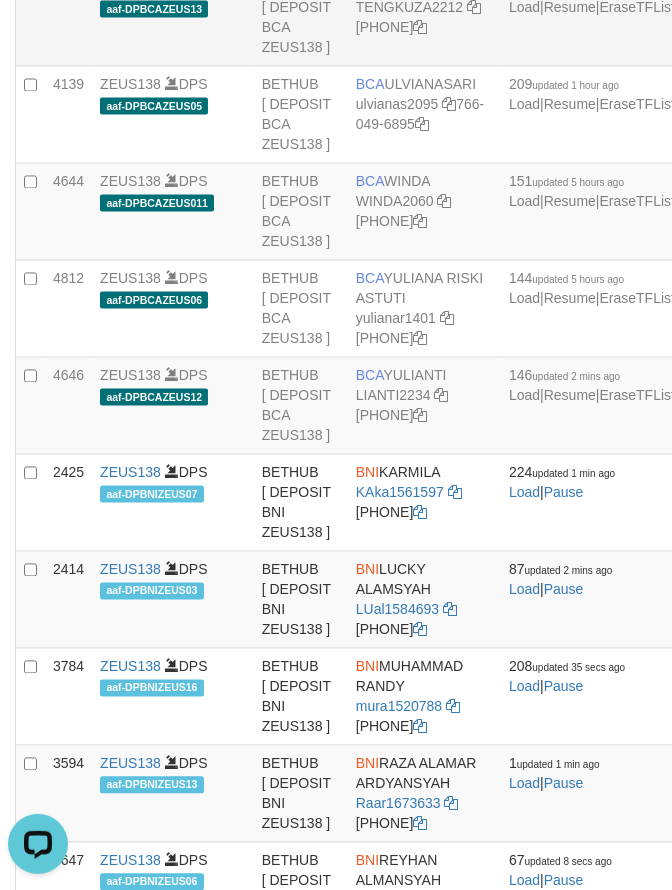 click on "BCA" at bounding box center [370, -13] 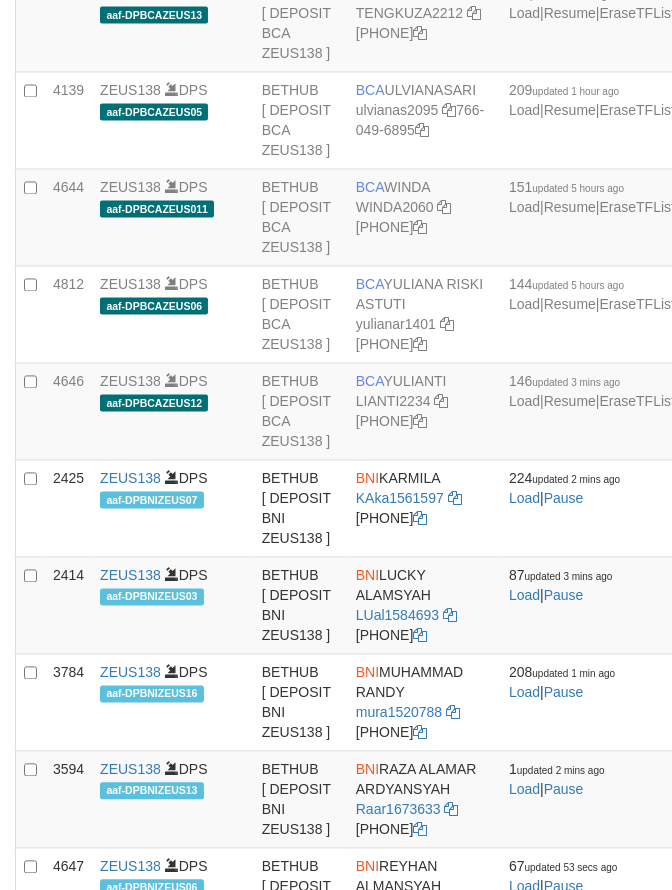 scroll, scrollTop: 2920, scrollLeft: 0, axis: vertical 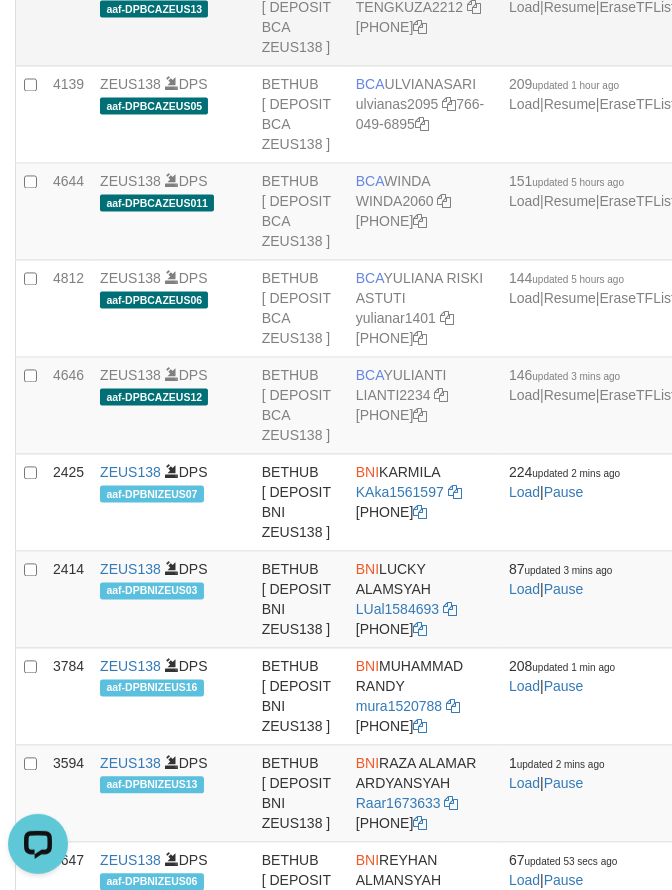 click on "BCA
[LAST]
[USERNAME]
[PHONE]" at bounding box center (424, 17) 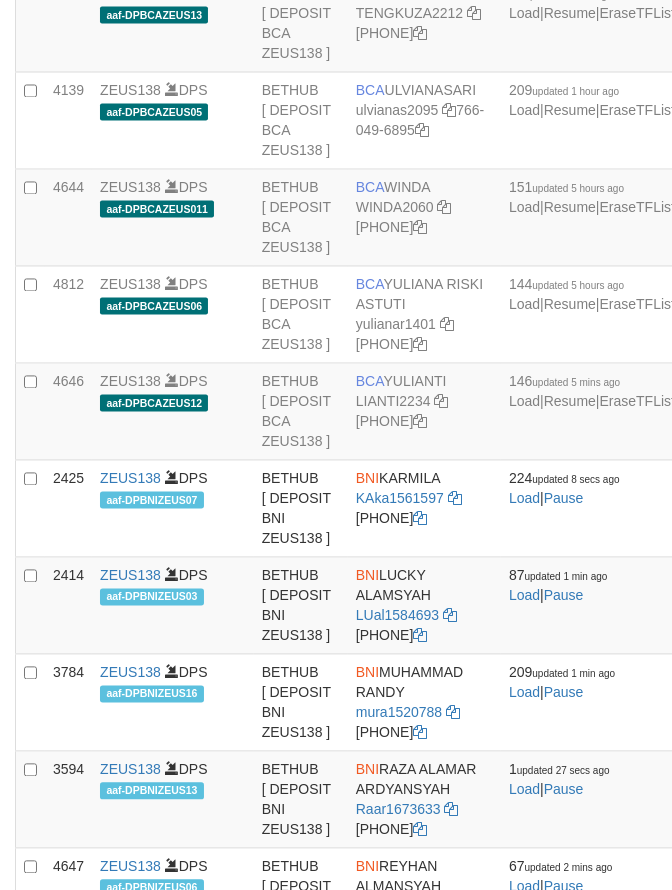 scroll, scrollTop: 2920, scrollLeft: 0, axis: vertical 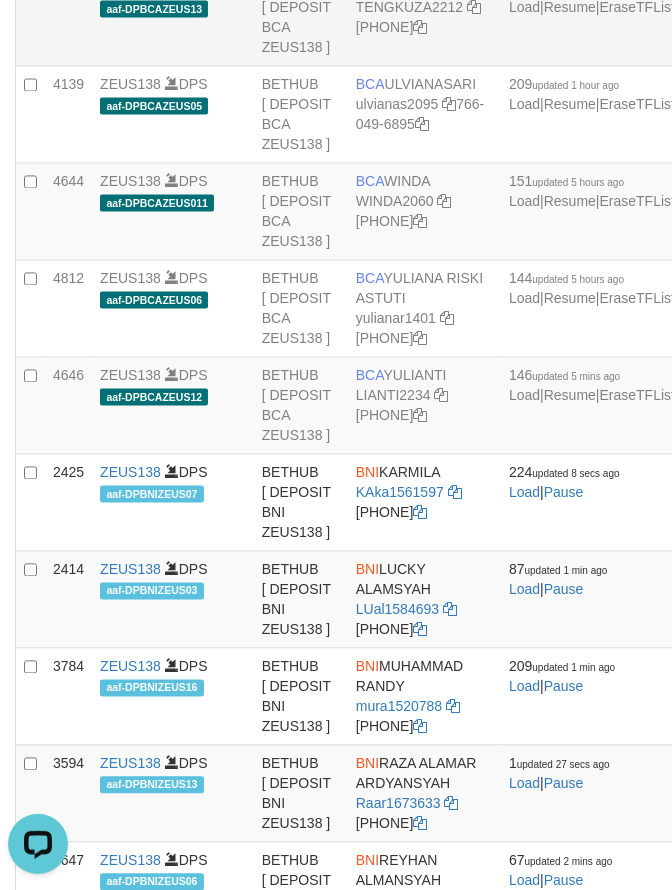 click on "BCA
[LAST]
[USERNAME]
[PHONE]" at bounding box center [424, 17] 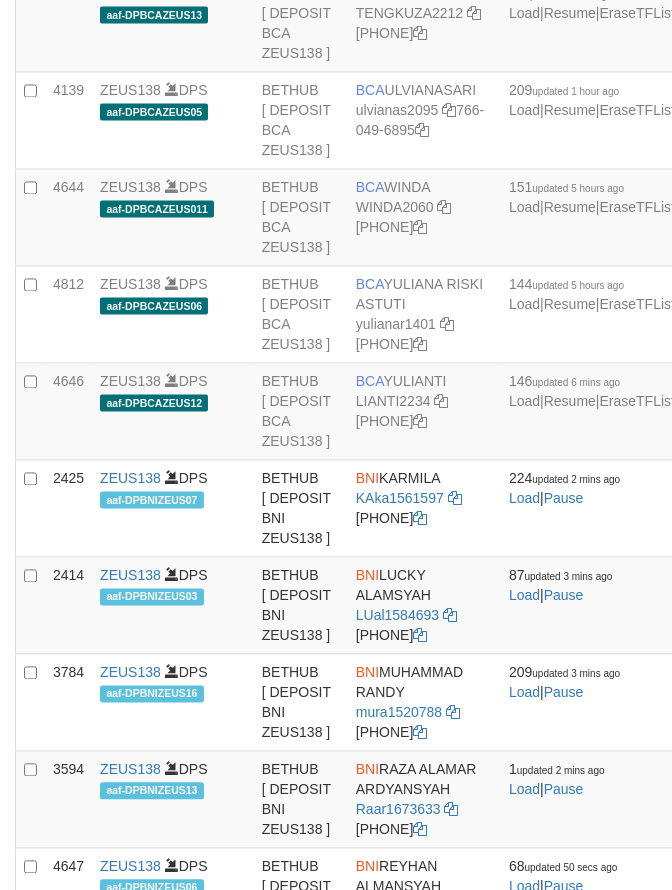 scroll, scrollTop: 2920, scrollLeft: 0, axis: vertical 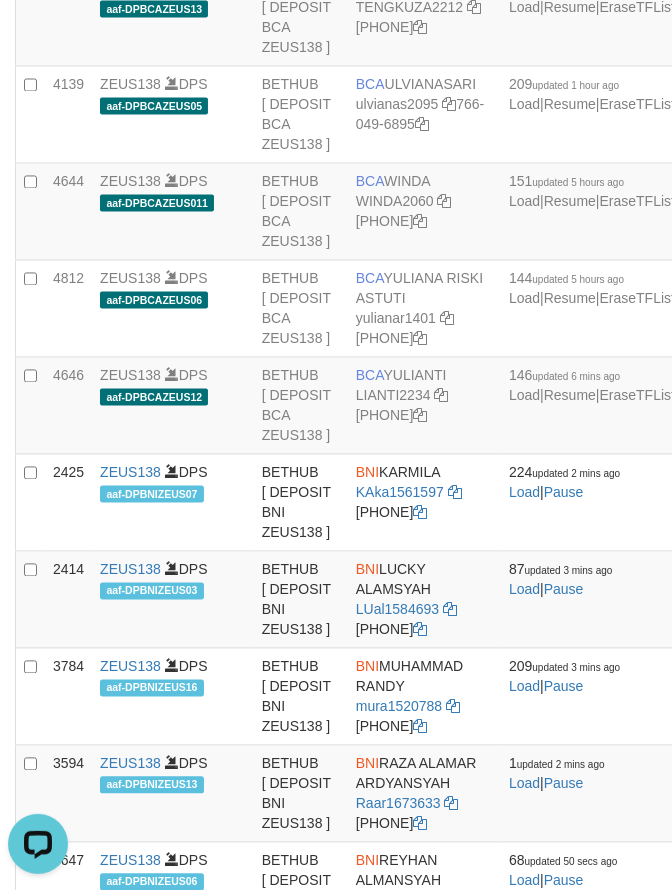 click on "BCA
[FIRST] [LAST]
[USERNAME]
[PHONE]" at bounding box center (424, -80) 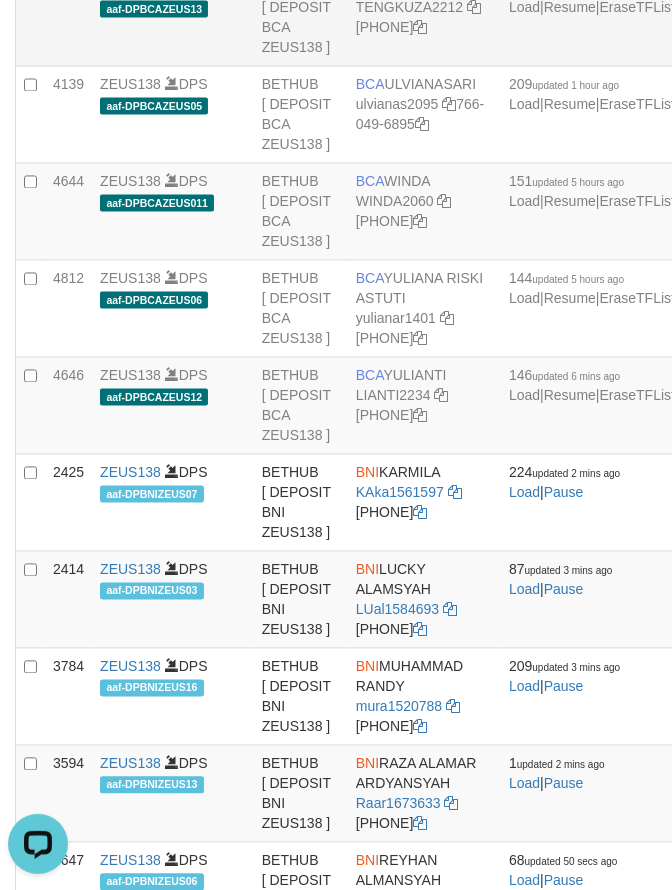 click on "BCA
[FIRST] [LAST]
[USERNAME]
[PHONE]" at bounding box center [424, 17] 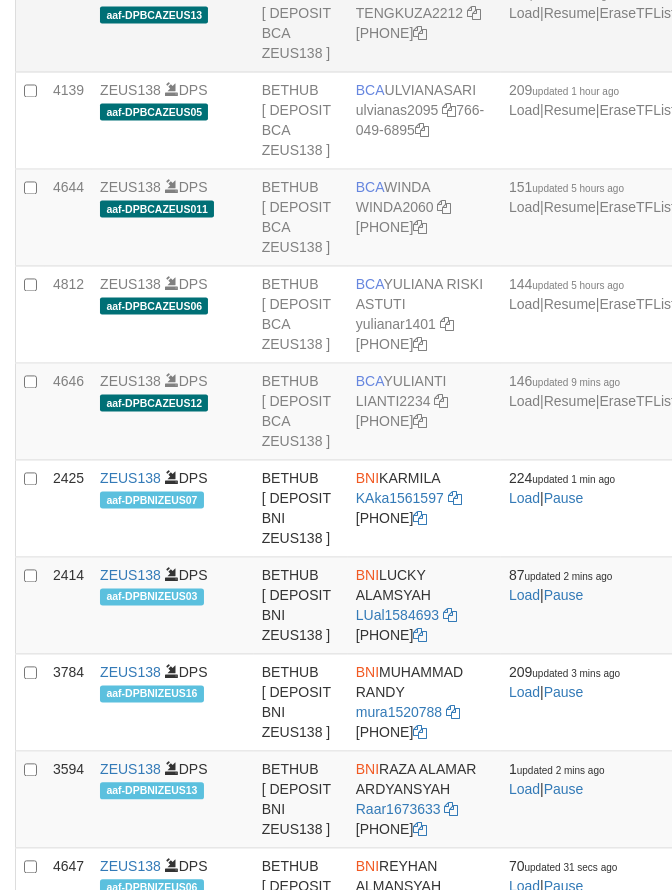 scroll, scrollTop: 2920, scrollLeft: 0, axis: vertical 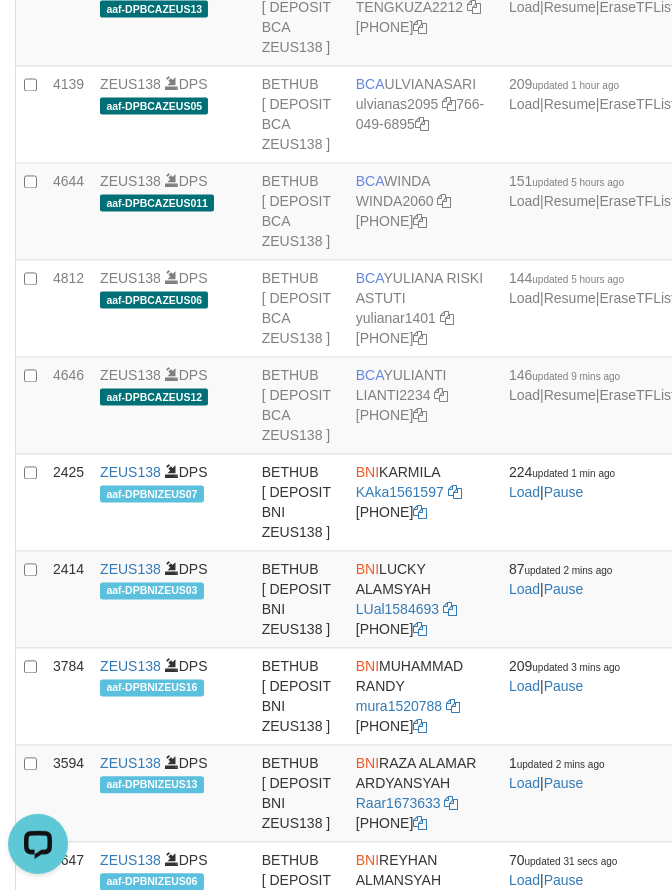 click on "BCA
[FIRST]
[USERNAME]
[PHONE]" at bounding box center (424, -177) 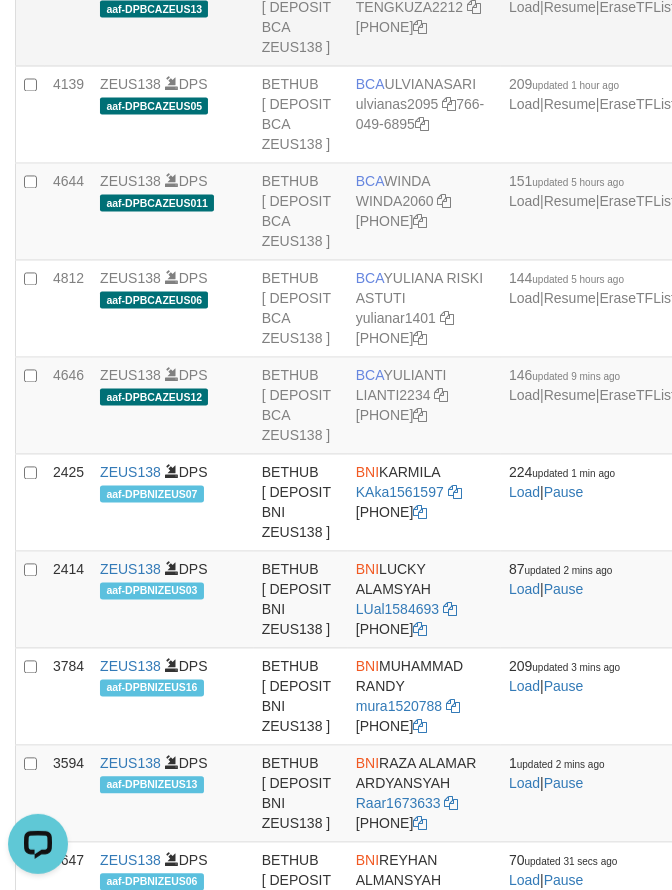 drag, startPoint x: 436, startPoint y: 420, endPoint x: 424, endPoint y: 434, distance: 18.439089 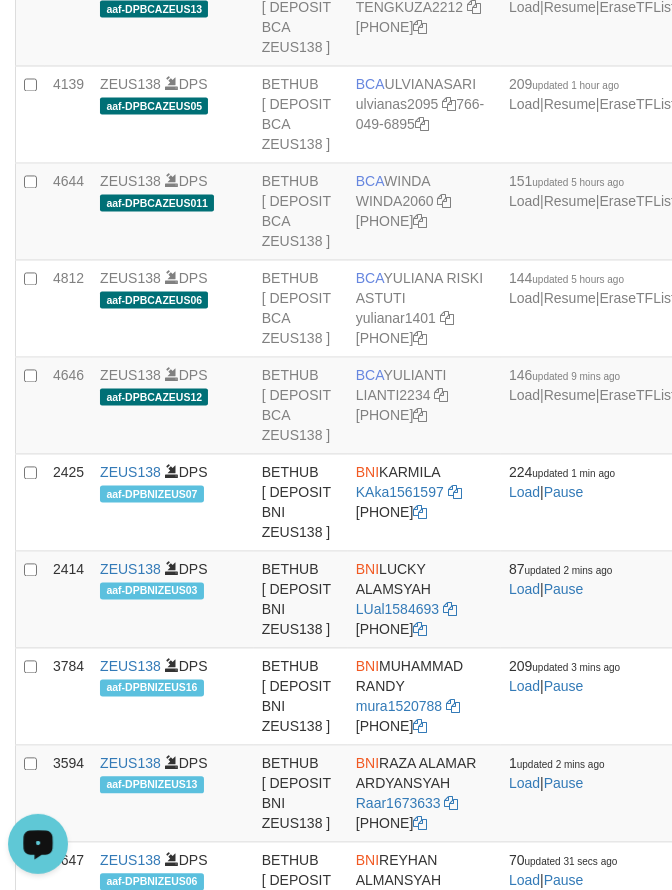 click on "3543" at bounding box center (68, -80) 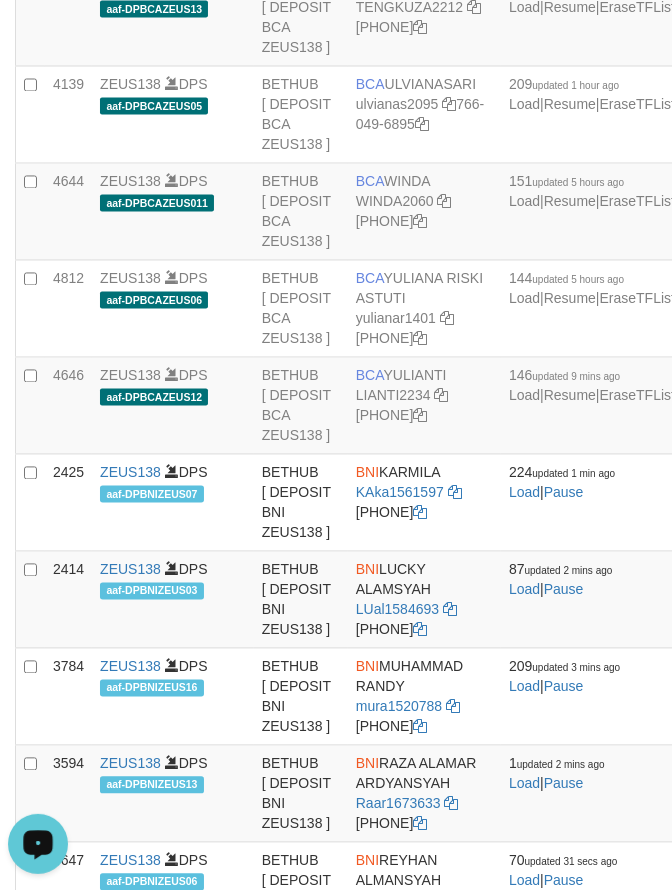 click on "ZEUS138
DPS
aaf-DPBCAVIP01ZEUS138" at bounding box center [173, -80] 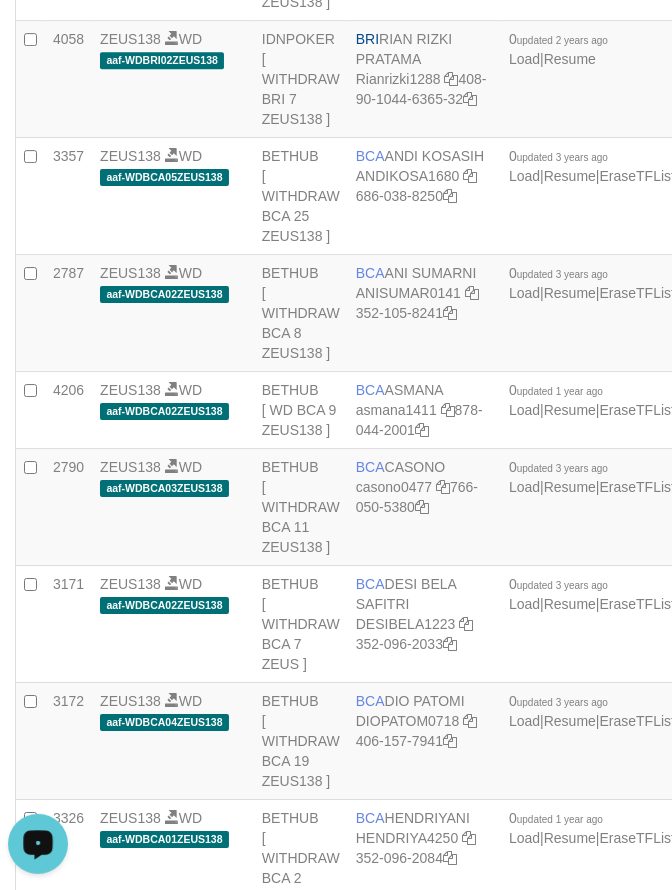 click on "MAYBANK" at bounding box center [389, -252] 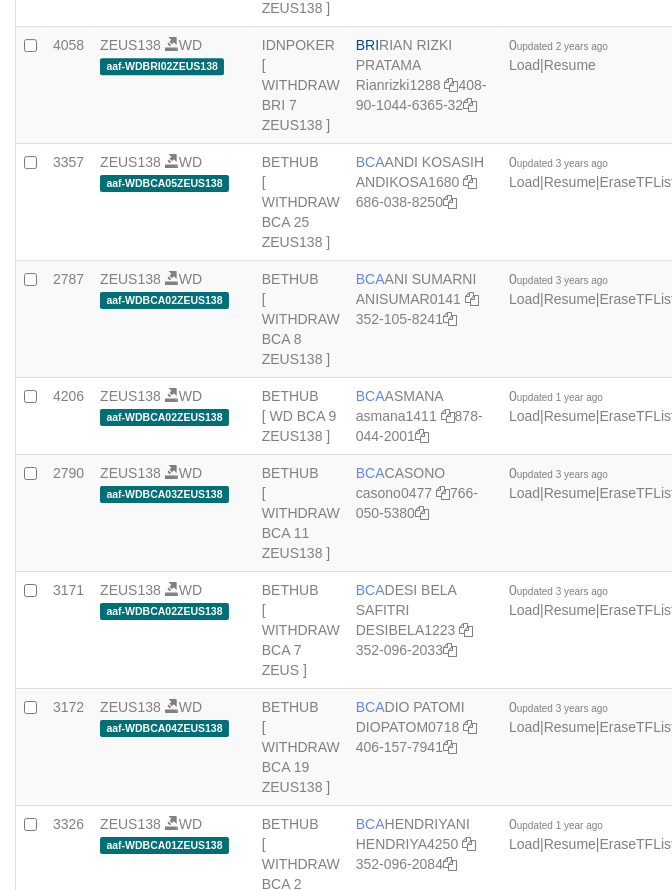 scroll, scrollTop: 5022, scrollLeft: 0, axis: vertical 